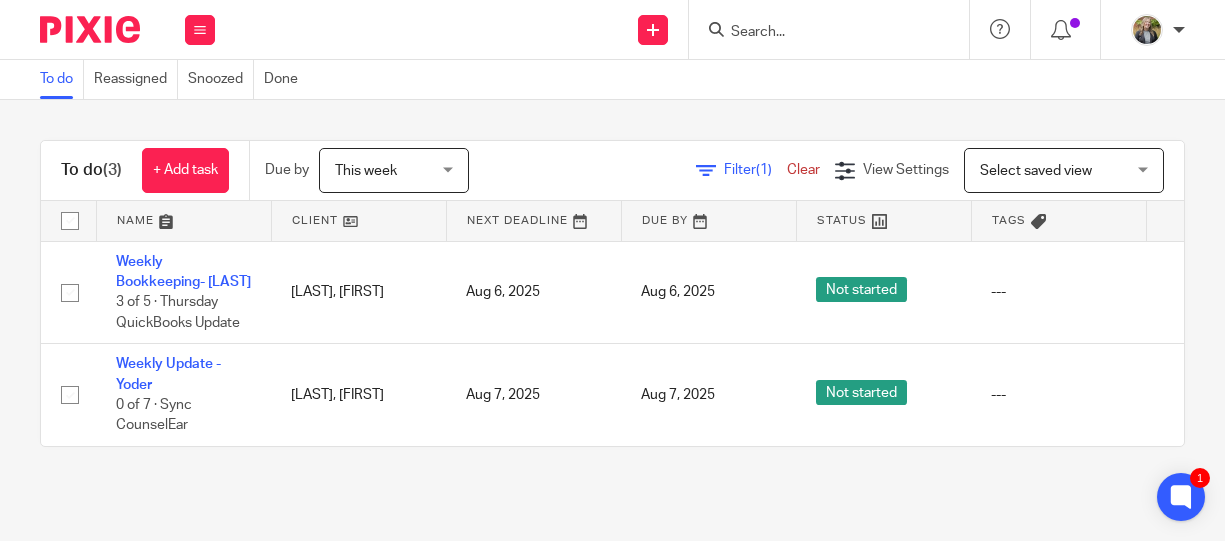 scroll, scrollTop: 0, scrollLeft: 0, axis: both 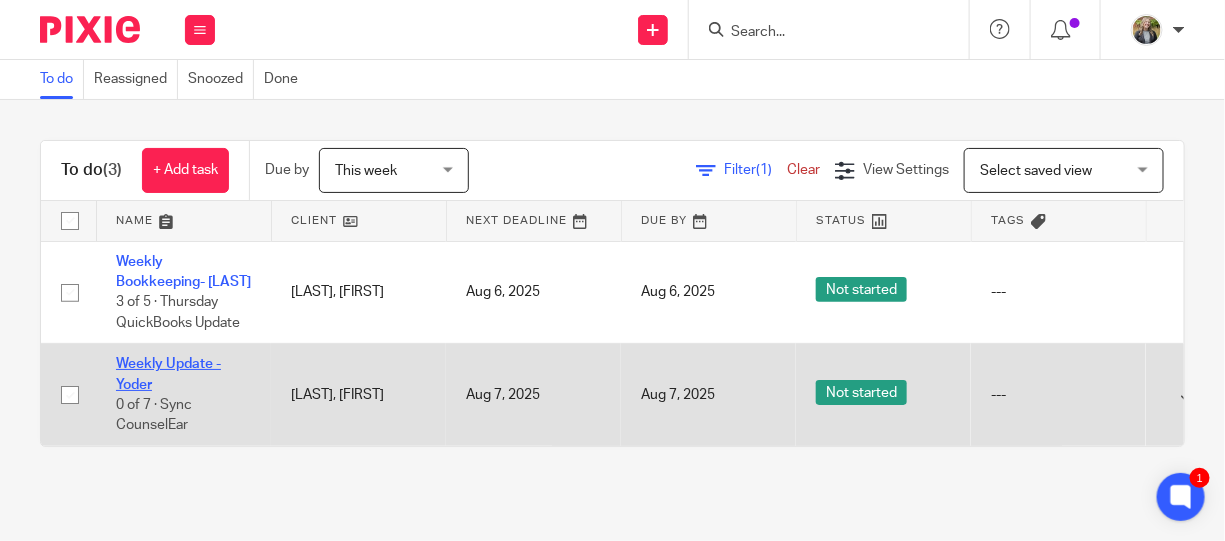 click on "Weekly Update - Yoder" at bounding box center [168, 374] 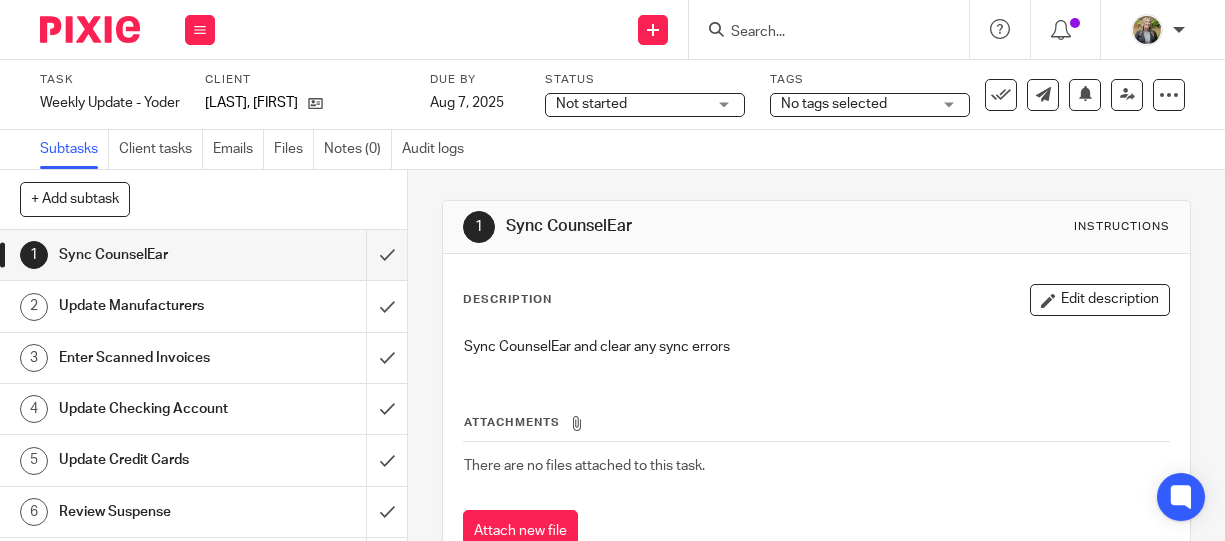 scroll, scrollTop: 0, scrollLeft: 0, axis: both 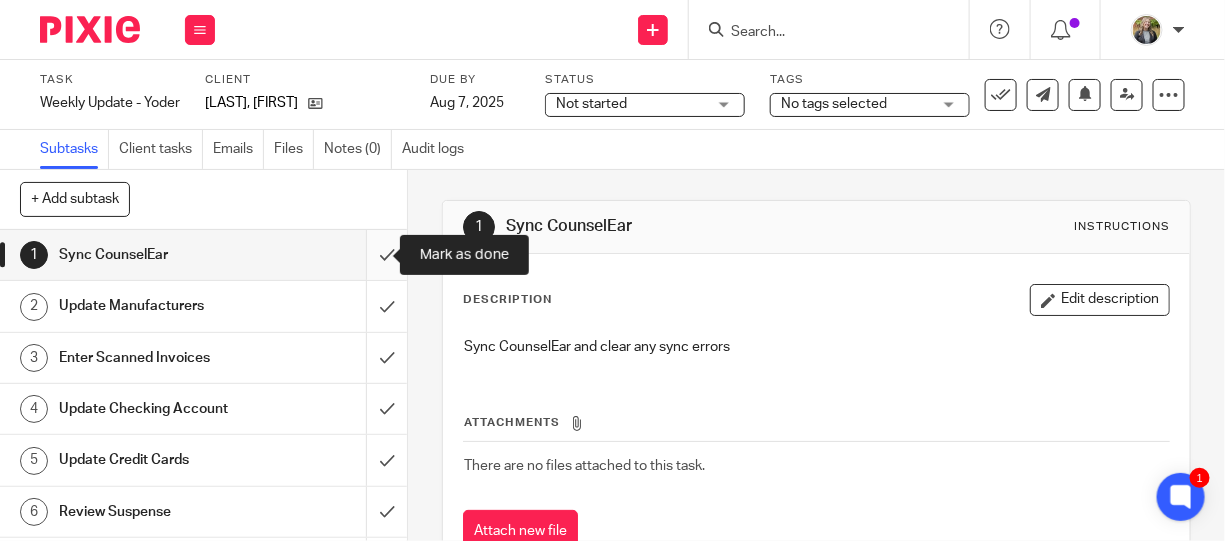 click at bounding box center [203, 255] 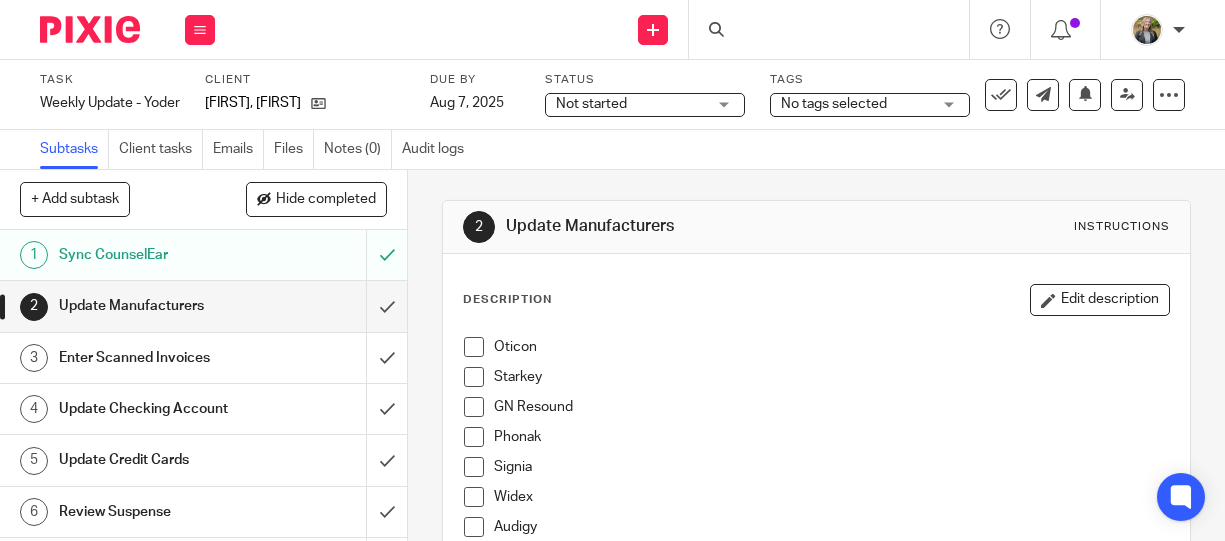 scroll, scrollTop: 0, scrollLeft: 0, axis: both 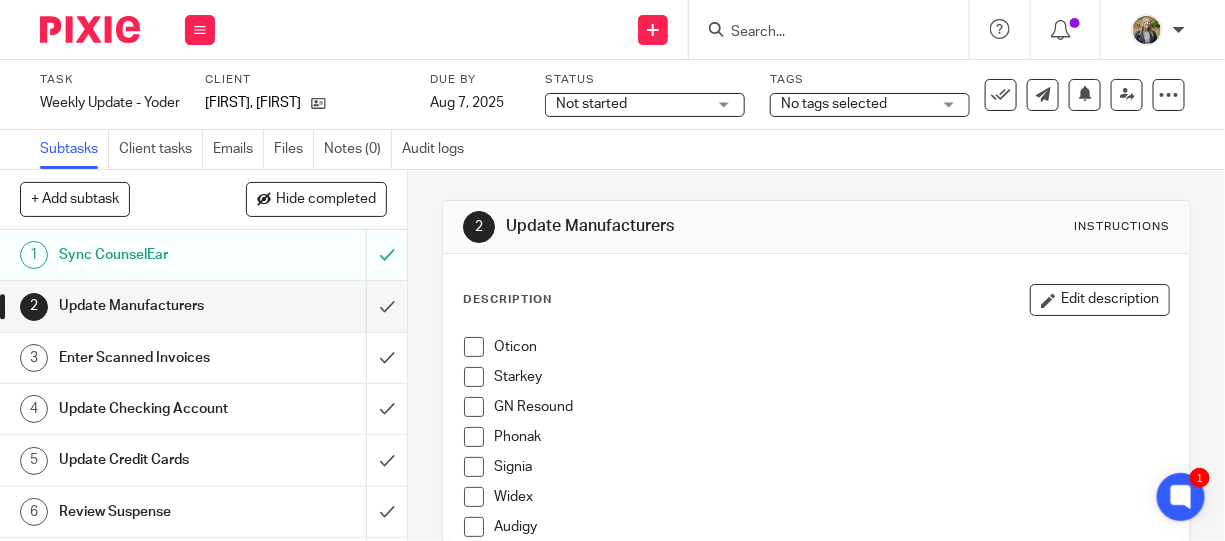 click at bounding box center [474, 347] 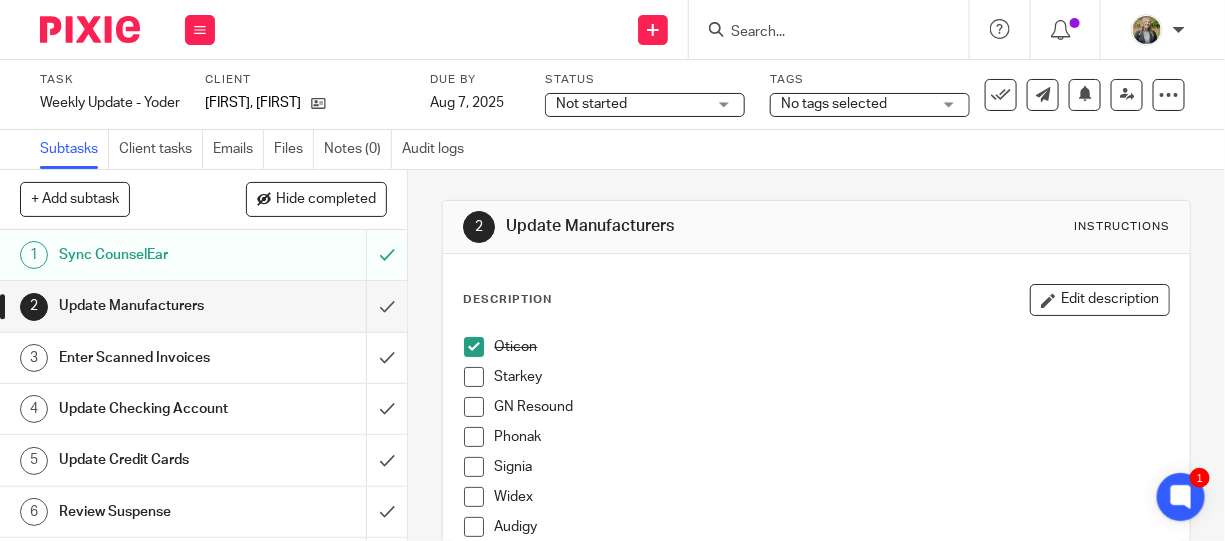 click at bounding box center (474, 377) 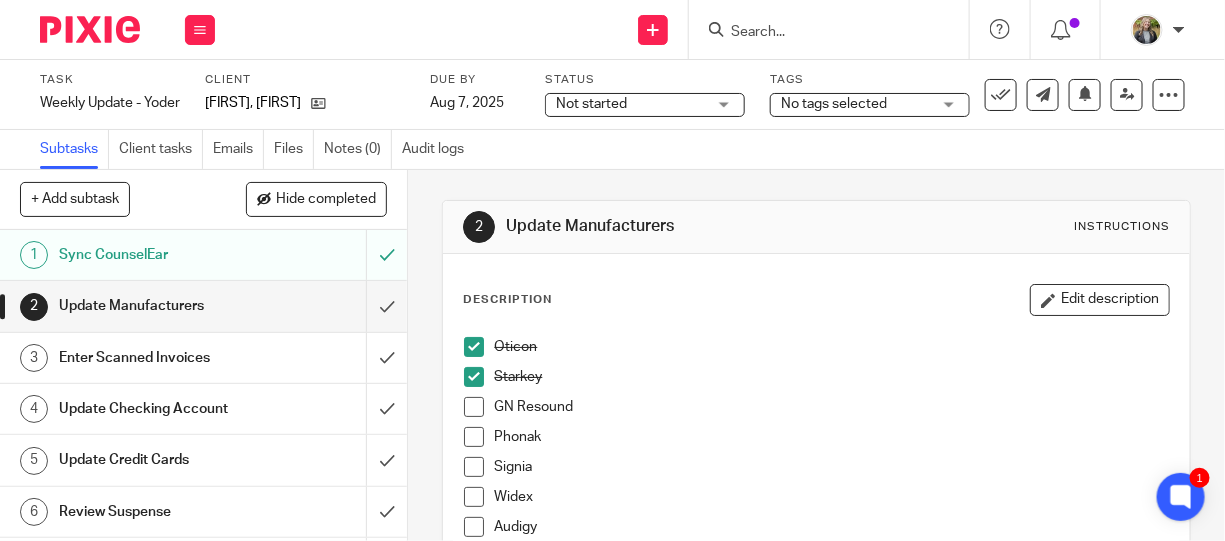 click at bounding box center (474, 407) 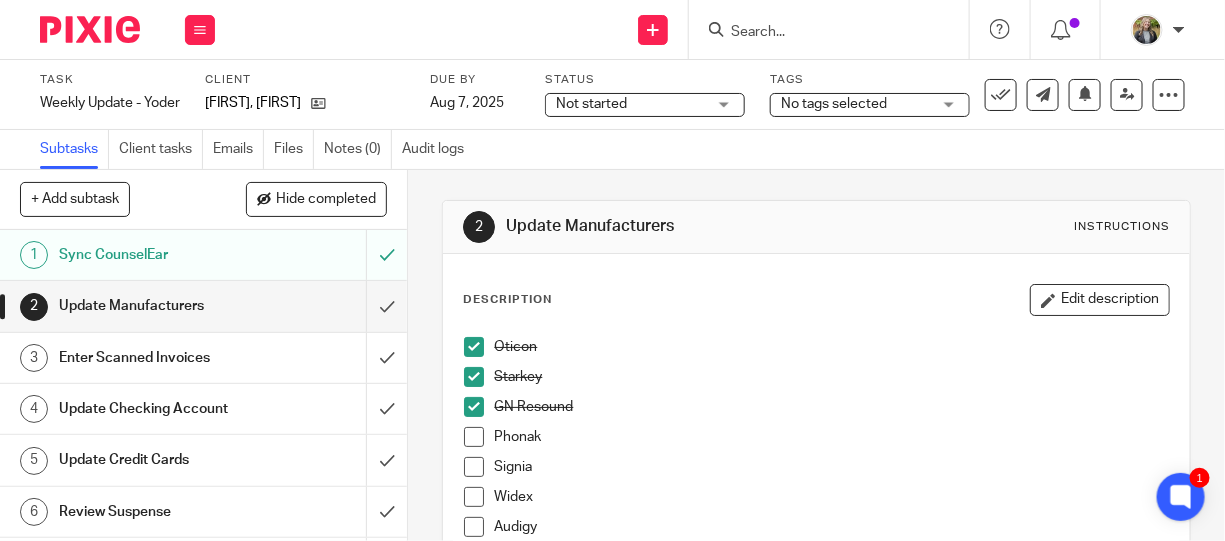 click at bounding box center [474, 437] 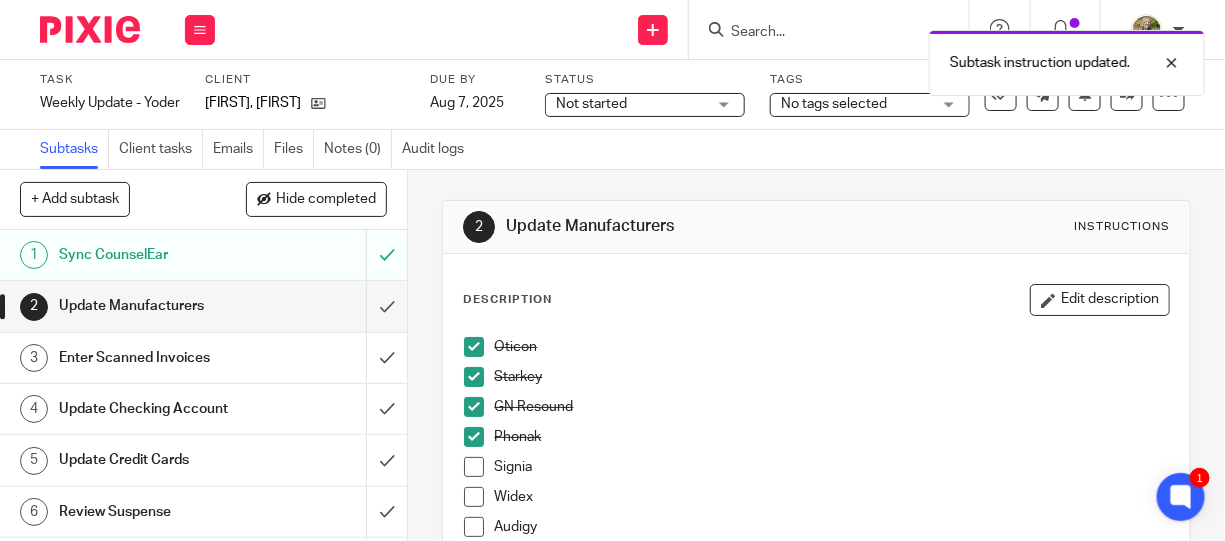 click at bounding box center (474, 467) 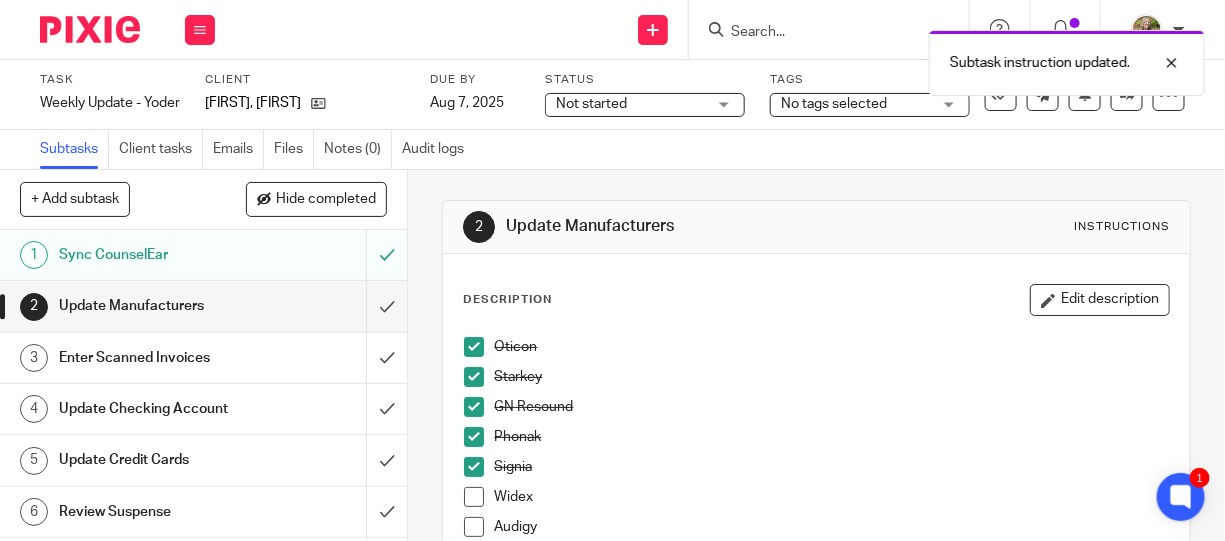 click at bounding box center [474, 497] 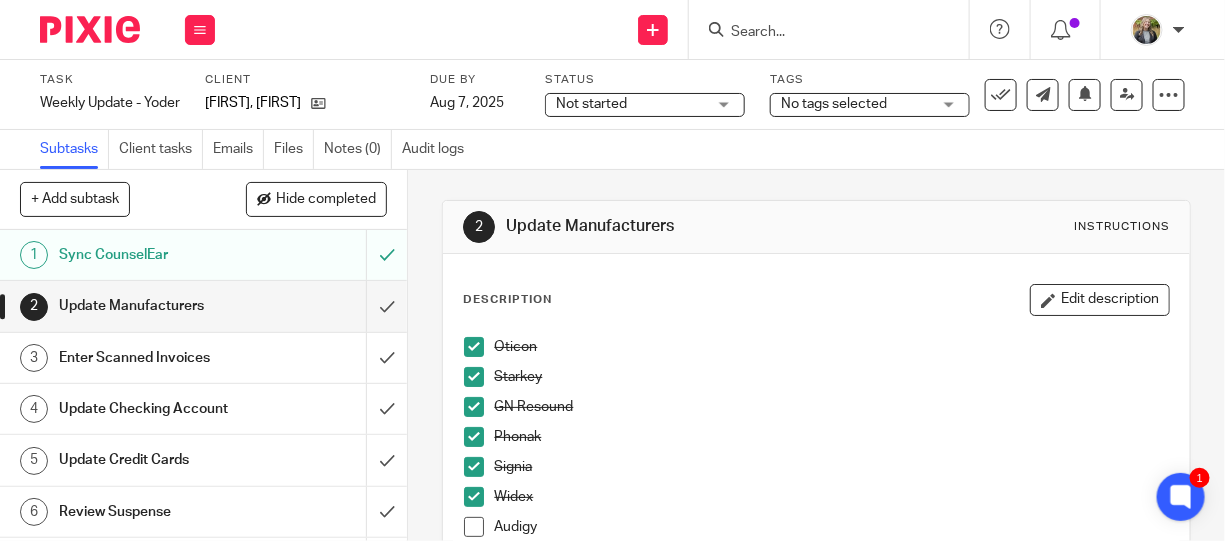 scroll, scrollTop: 181, scrollLeft: 0, axis: vertical 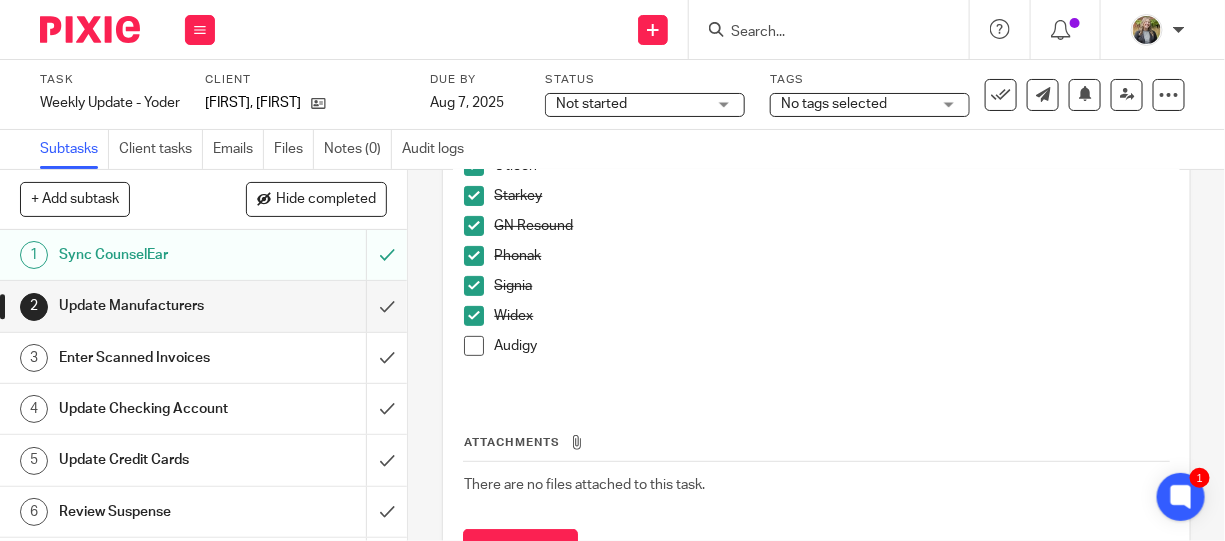 click at bounding box center [474, 346] 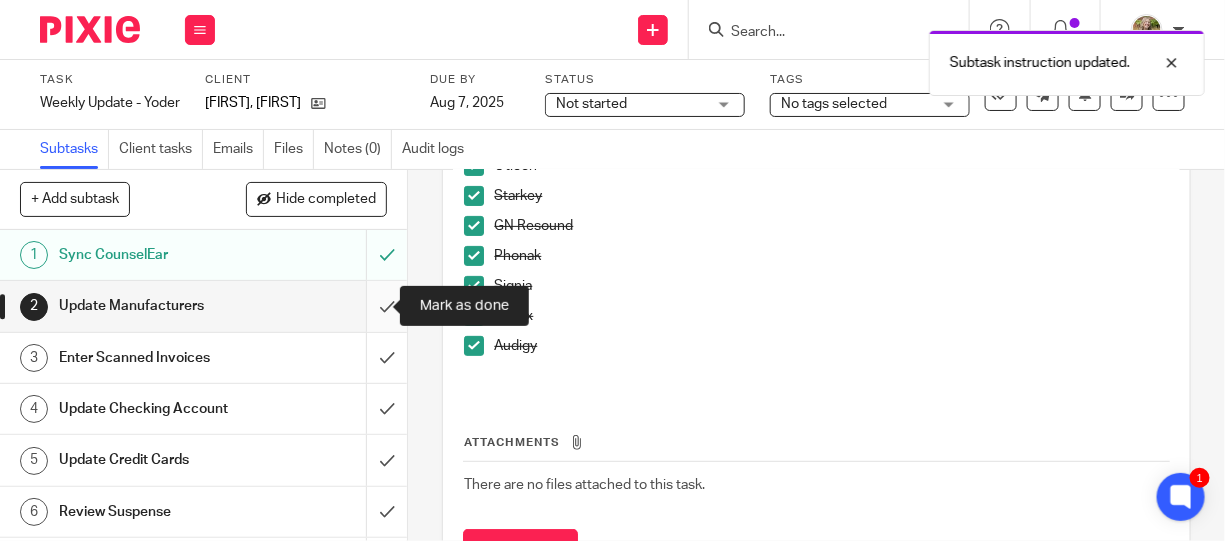 click at bounding box center (203, 306) 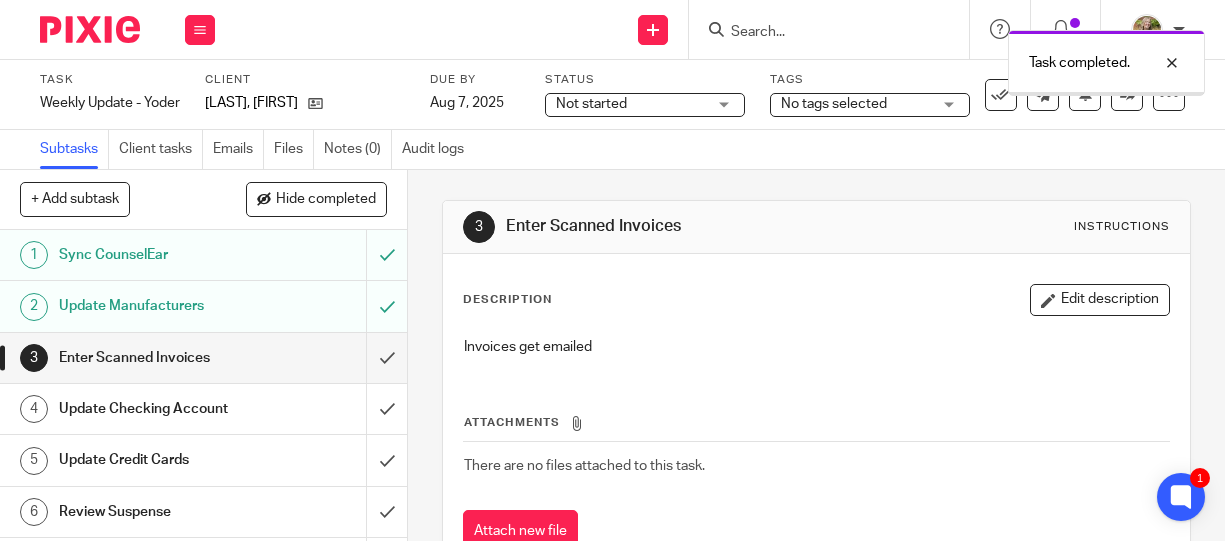 scroll, scrollTop: 0, scrollLeft: 0, axis: both 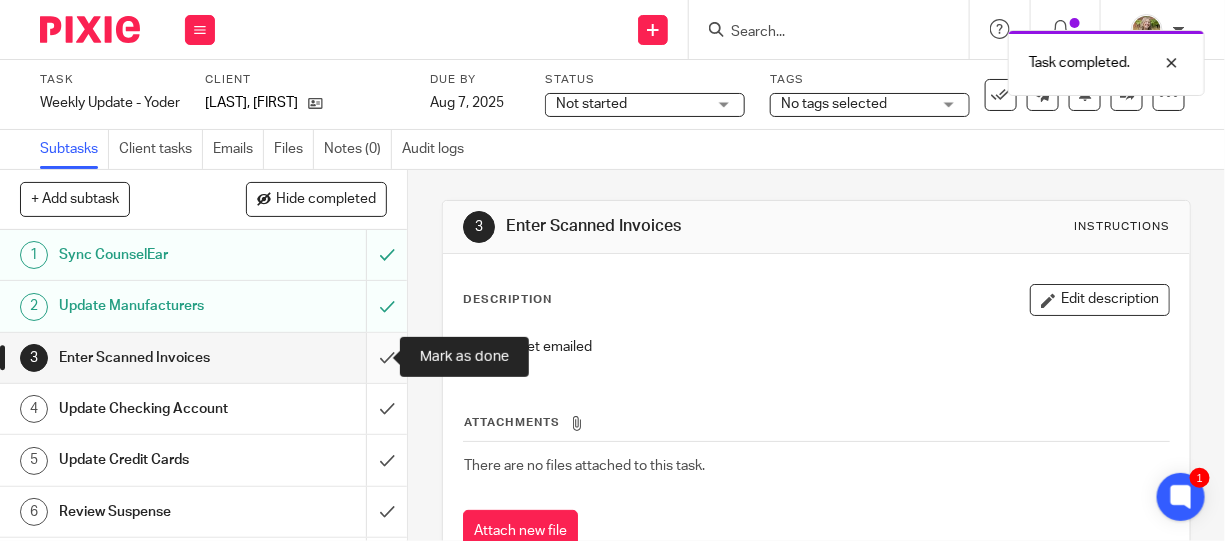 click at bounding box center (203, 358) 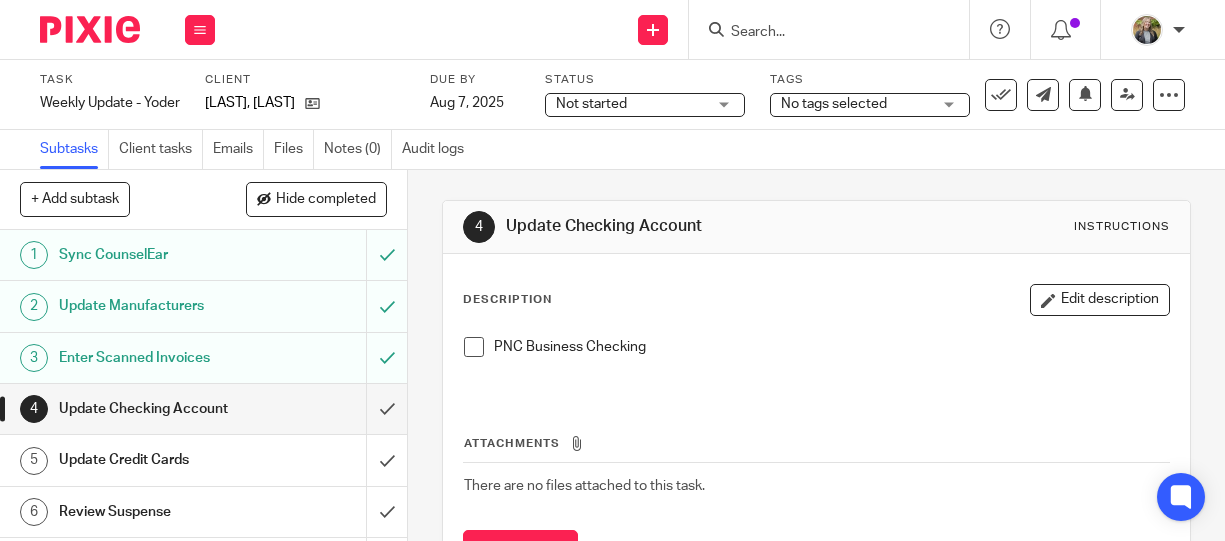 scroll, scrollTop: 0, scrollLeft: 0, axis: both 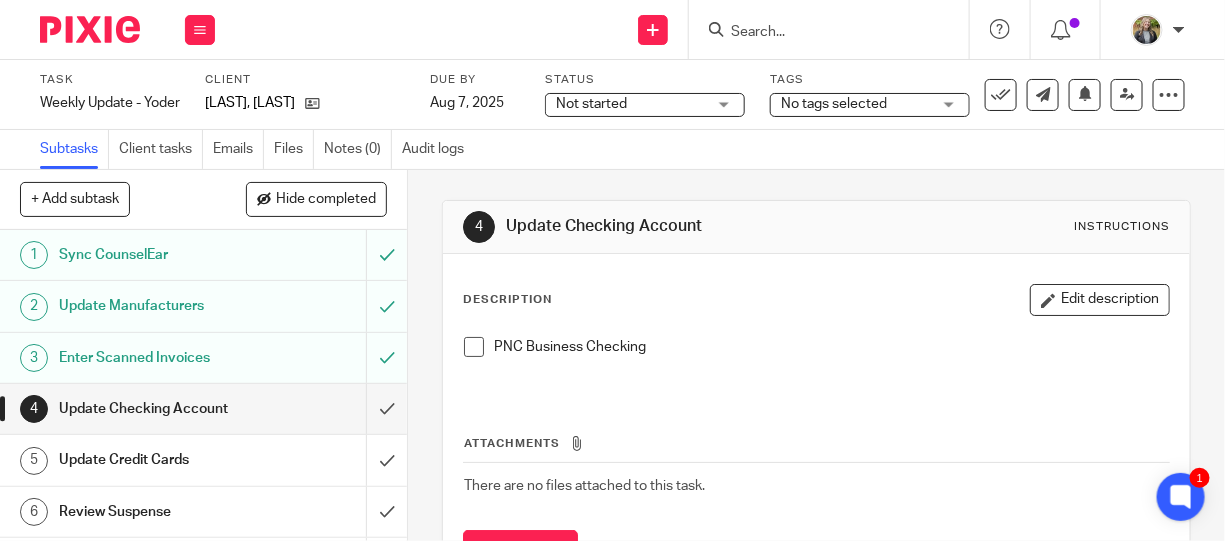 click at bounding box center (474, 347) 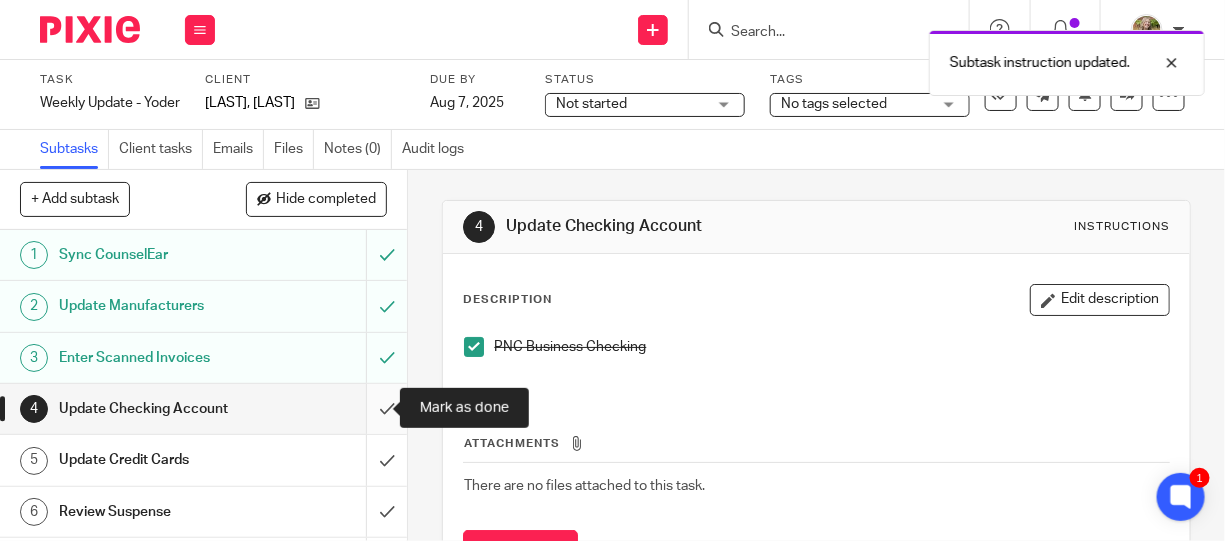 click at bounding box center (203, 409) 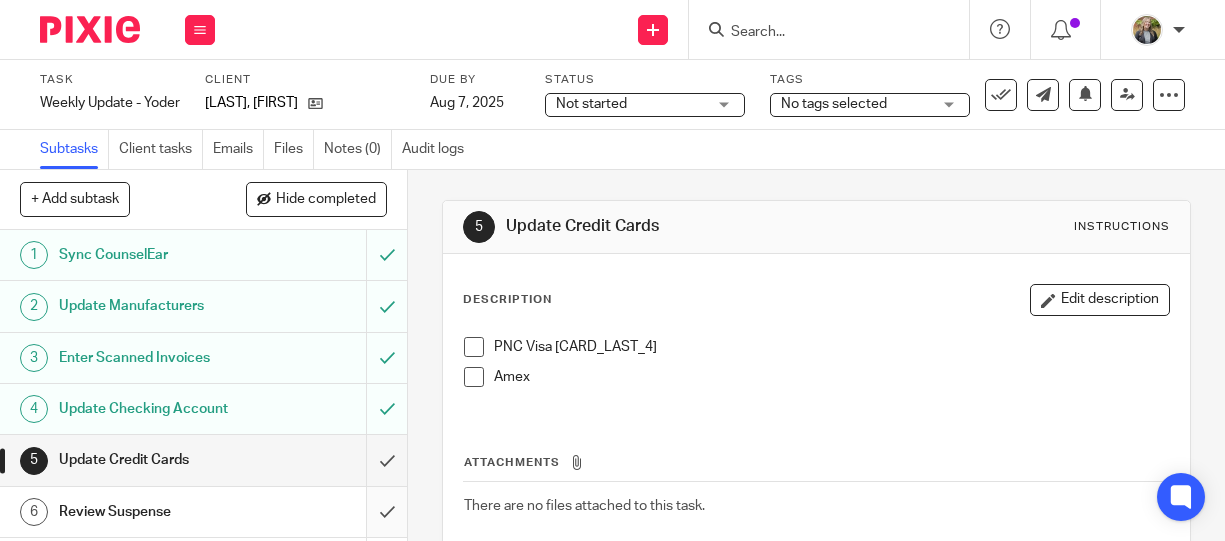 scroll, scrollTop: 0, scrollLeft: 0, axis: both 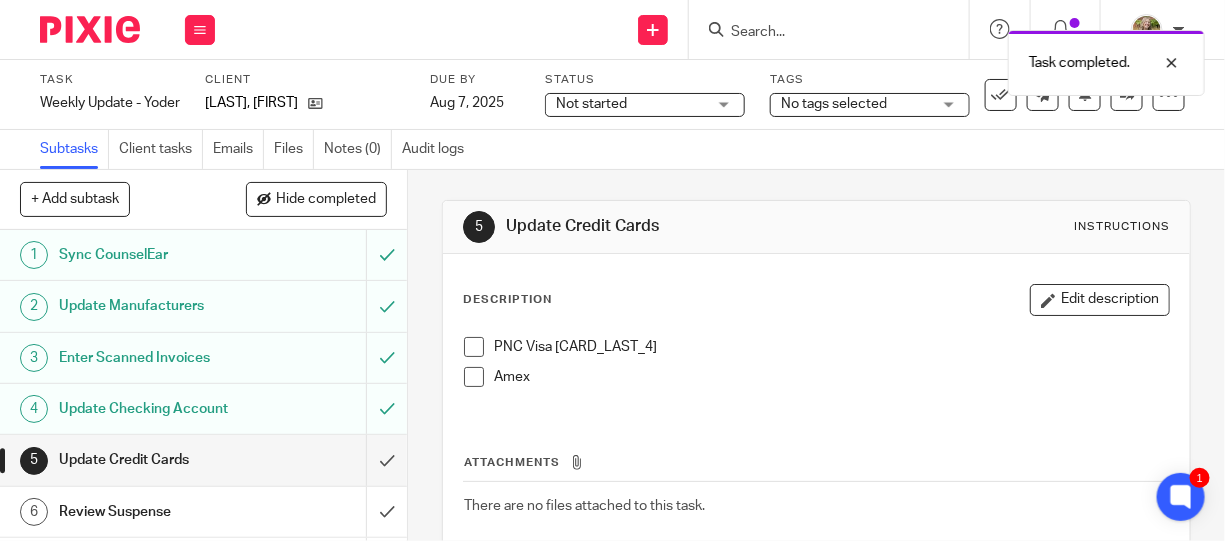 click at bounding box center (474, 347) 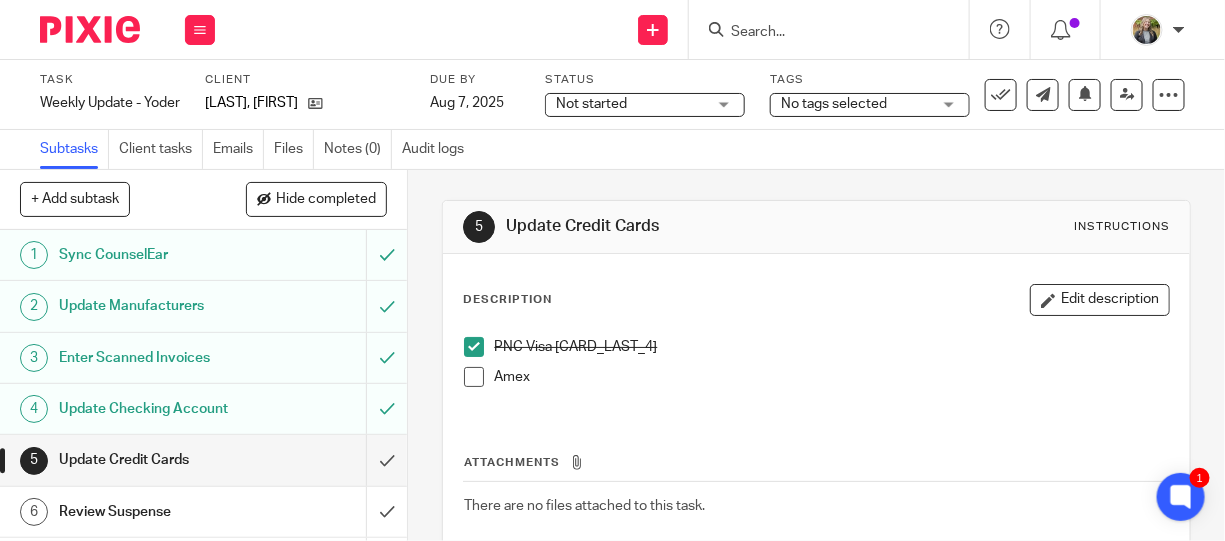click at bounding box center [474, 377] 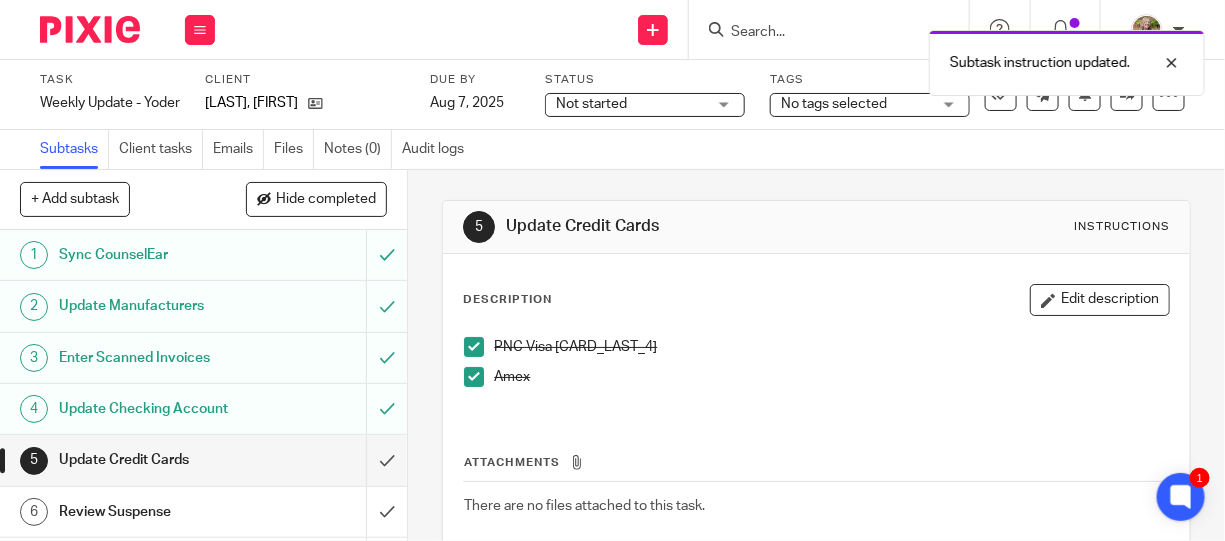 scroll, scrollTop: 112, scrollLeft: 0, axis: vertical 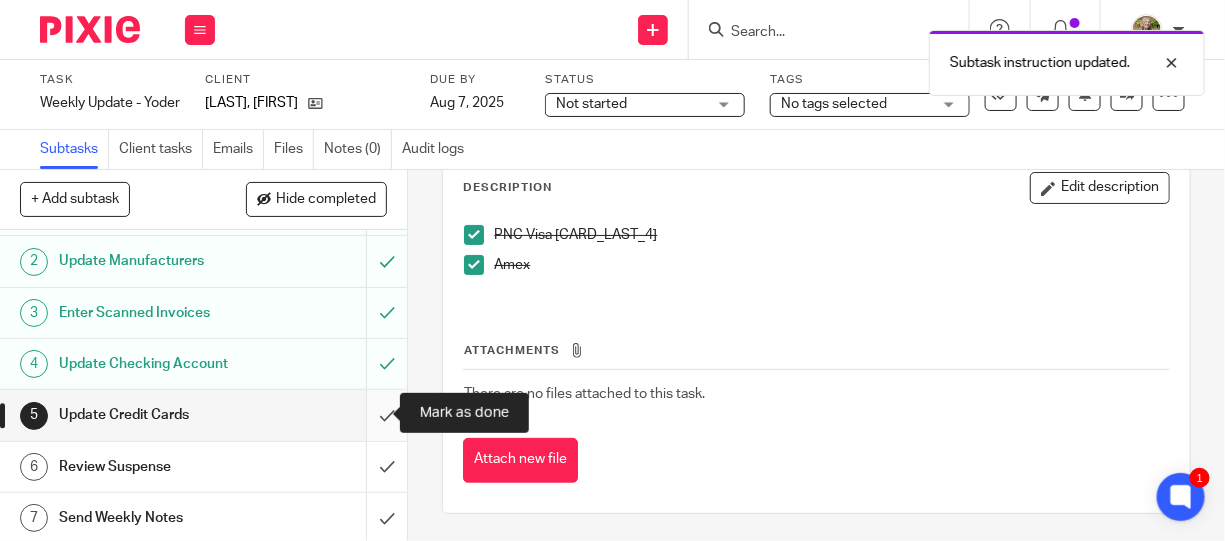 click at bounding box center [203, 415] 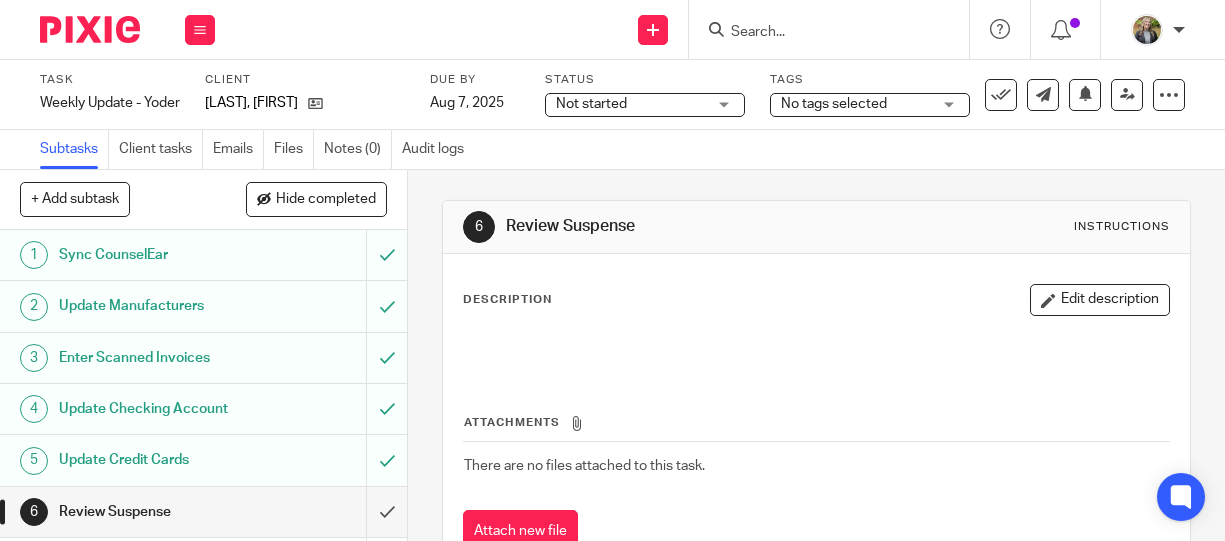 scroll, scrollTop: 0, scrollLeft: 0, axis: both 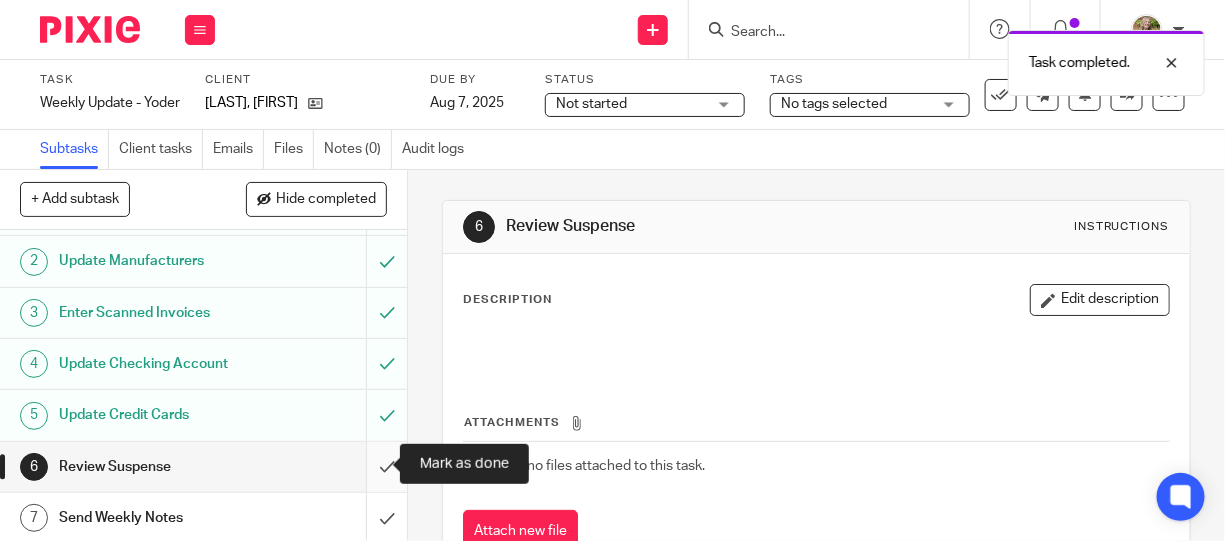 click at bounding box center [203, 467] 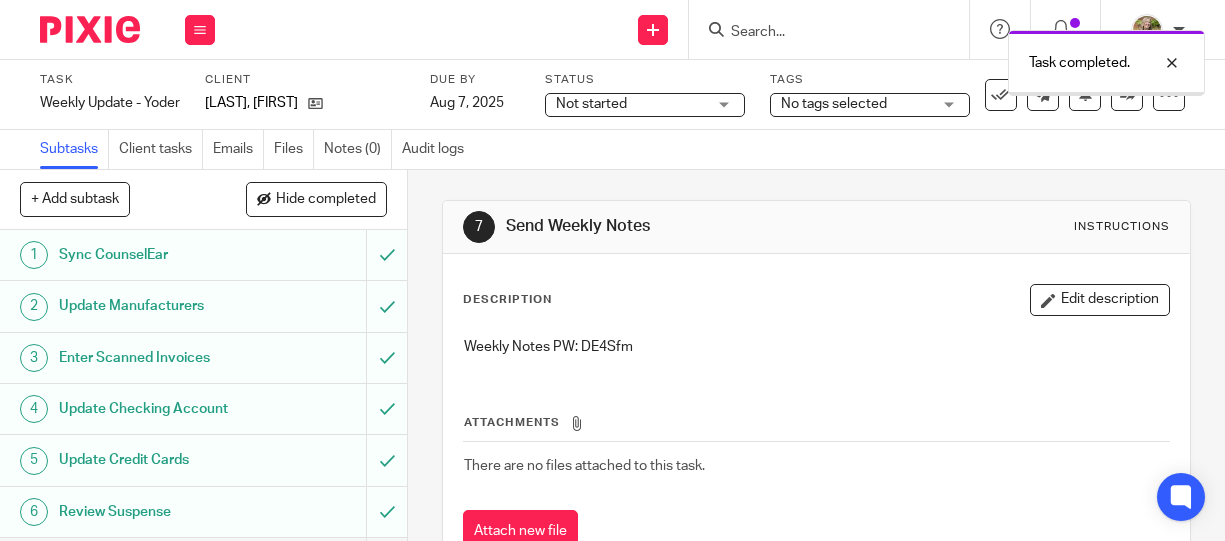 scroll, scrollTop: 0, scrollLeft: 0, axis: both 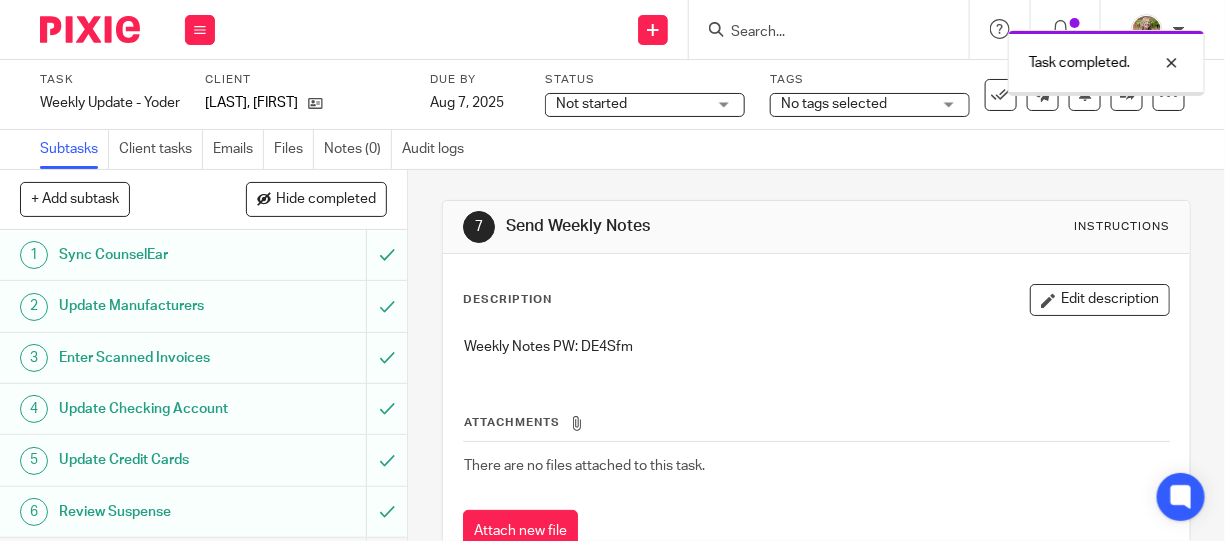 click on "Weekly Notes PW: DE4Sfm" at bounding box center [816, 347] 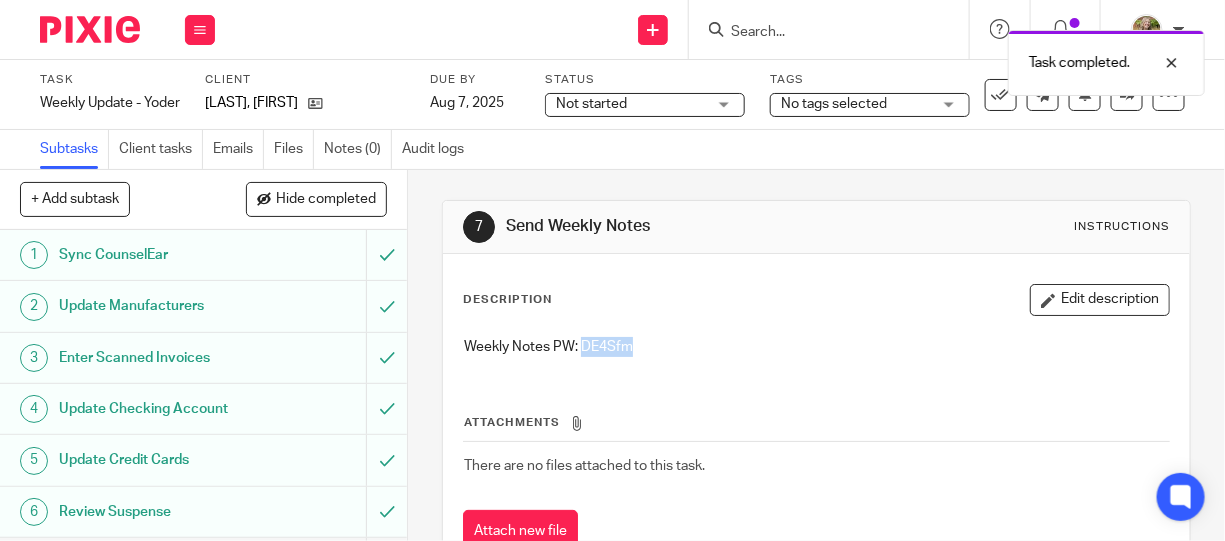 click on "Weekly Notes PW: DE4Sfm" at bounding box center (816, 347) 